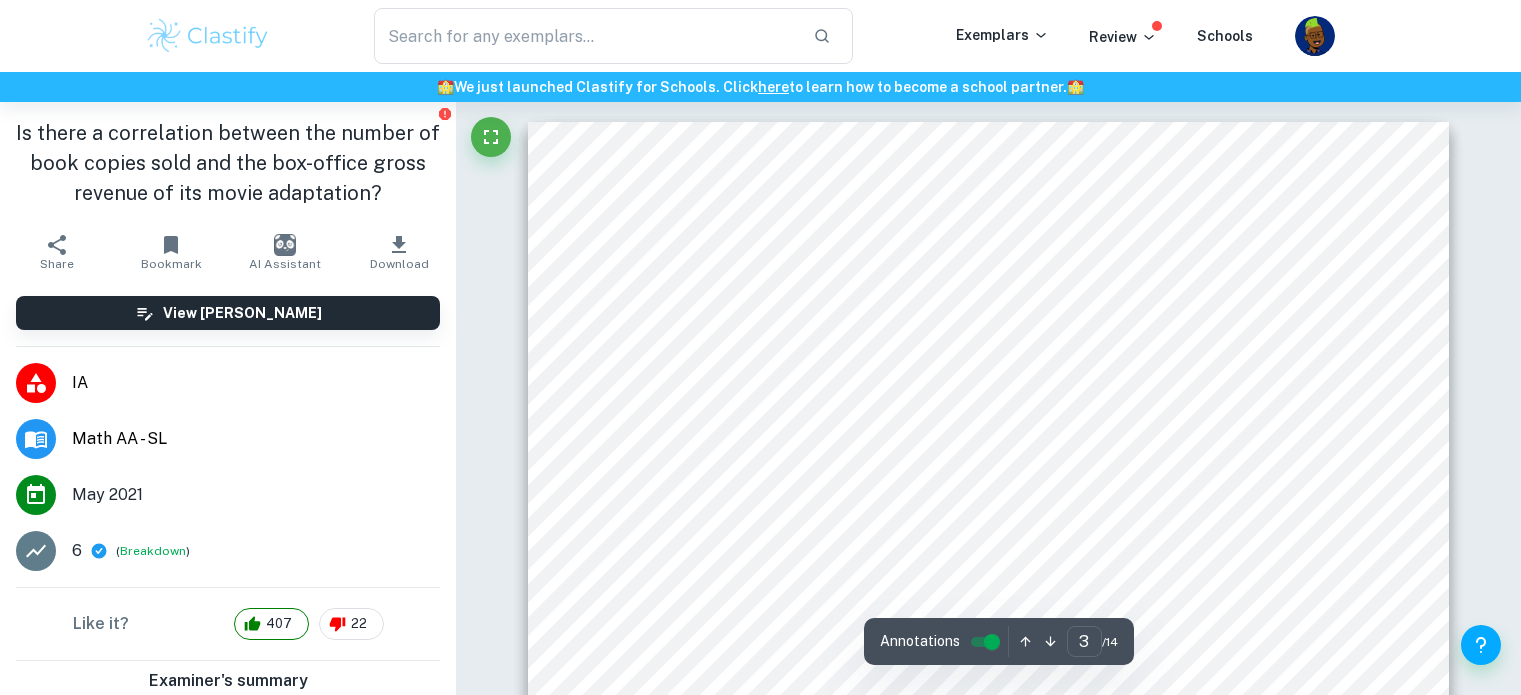 scroll, scrollTop: 3822, scrollLeft: 0, axis: vertical 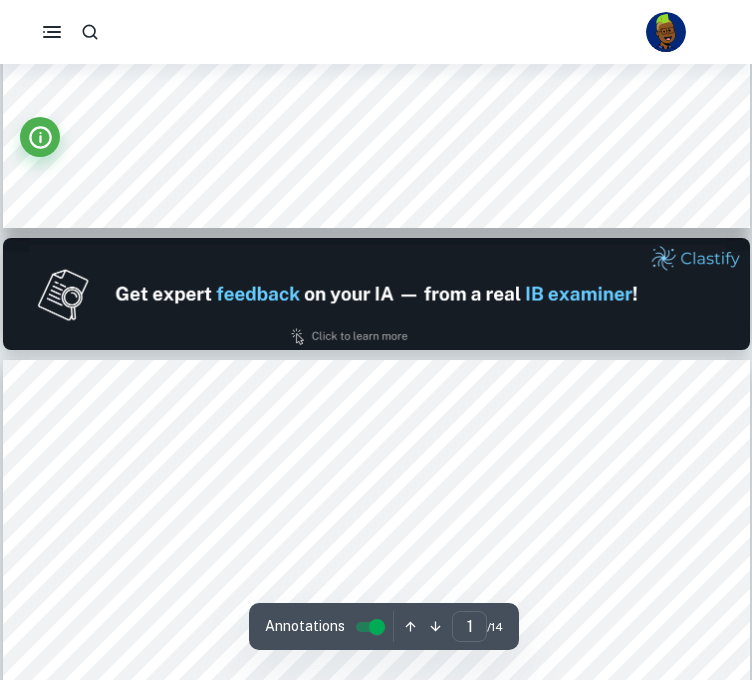 type on "2" 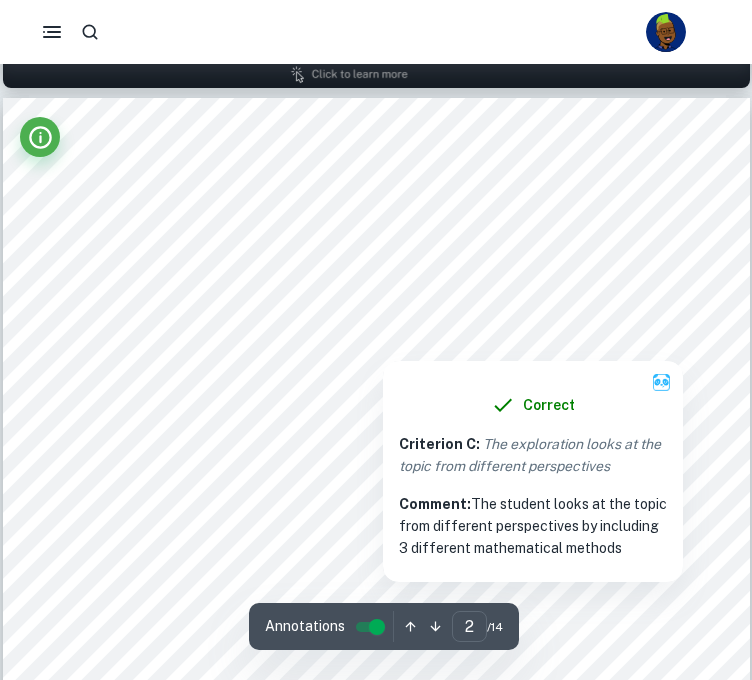 scroll, scrollTop: 1172, scrollLeft: 0, axis: vertical 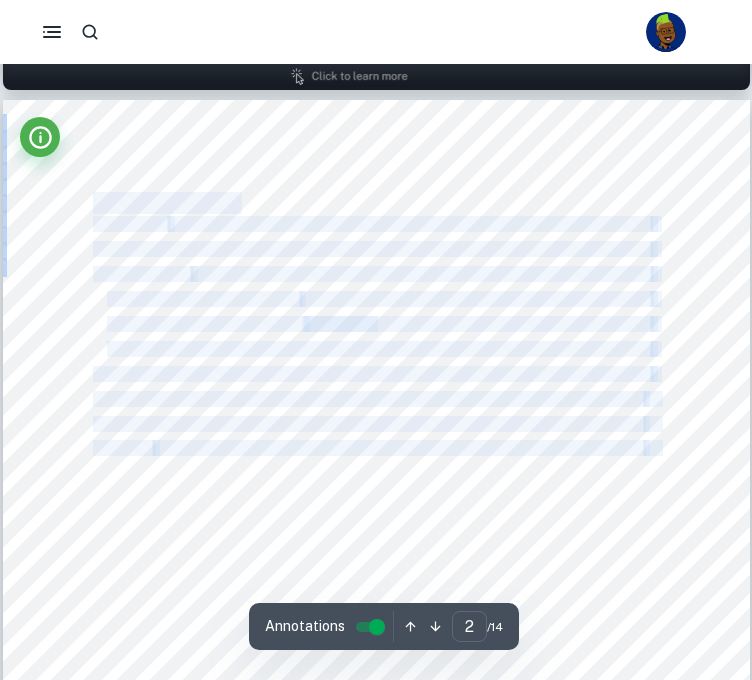 drag, startPoint x: 94, startPoint y: 198, endPoint x: 700, endPoint y: 455, distance: 658.2439 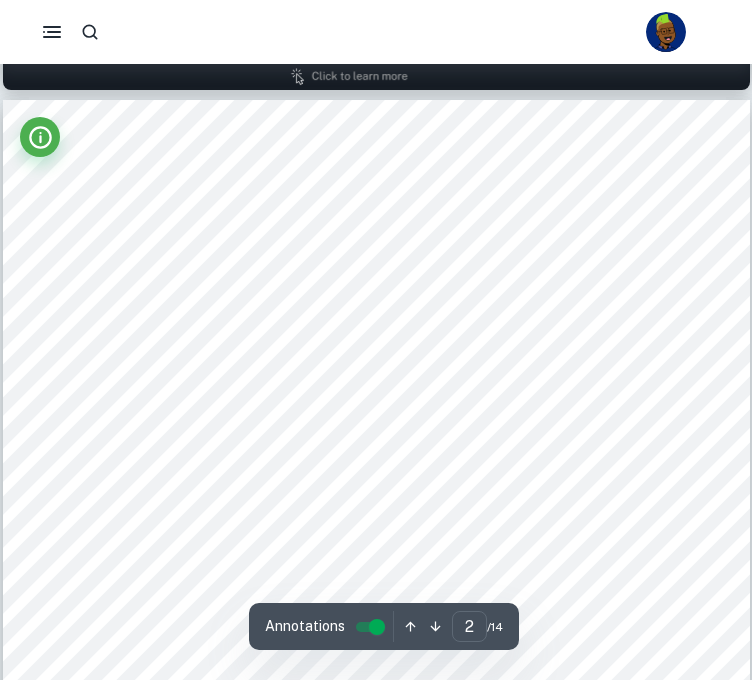 click on "2 Table of Contents Introduction   ................................................................................................................................   3 Data Collection ..........................................................................................................................   4 Data Processing   ..........................................................................................................................   4 Calculating Line of Regression:   .............................................................................................   4 Pearson Correlation Coefficient:   ............................................................................................   6 Interpolation: ..........................................................................................................................   7 Evaluation ..................................................................................................................................   9   10   12     13" at bounding box center (376, 628) 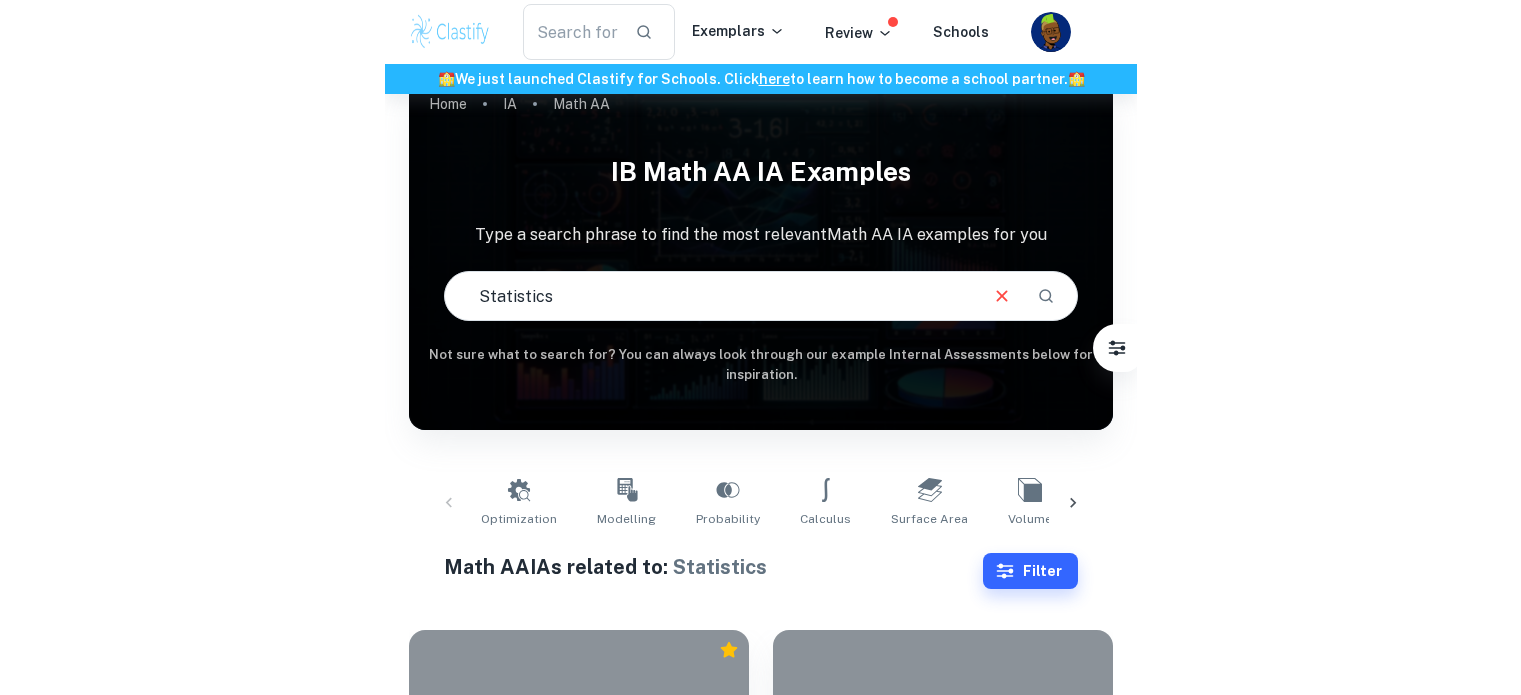 scroll, scrollTop: 2886, scrollLeft: 0, axis: vertical 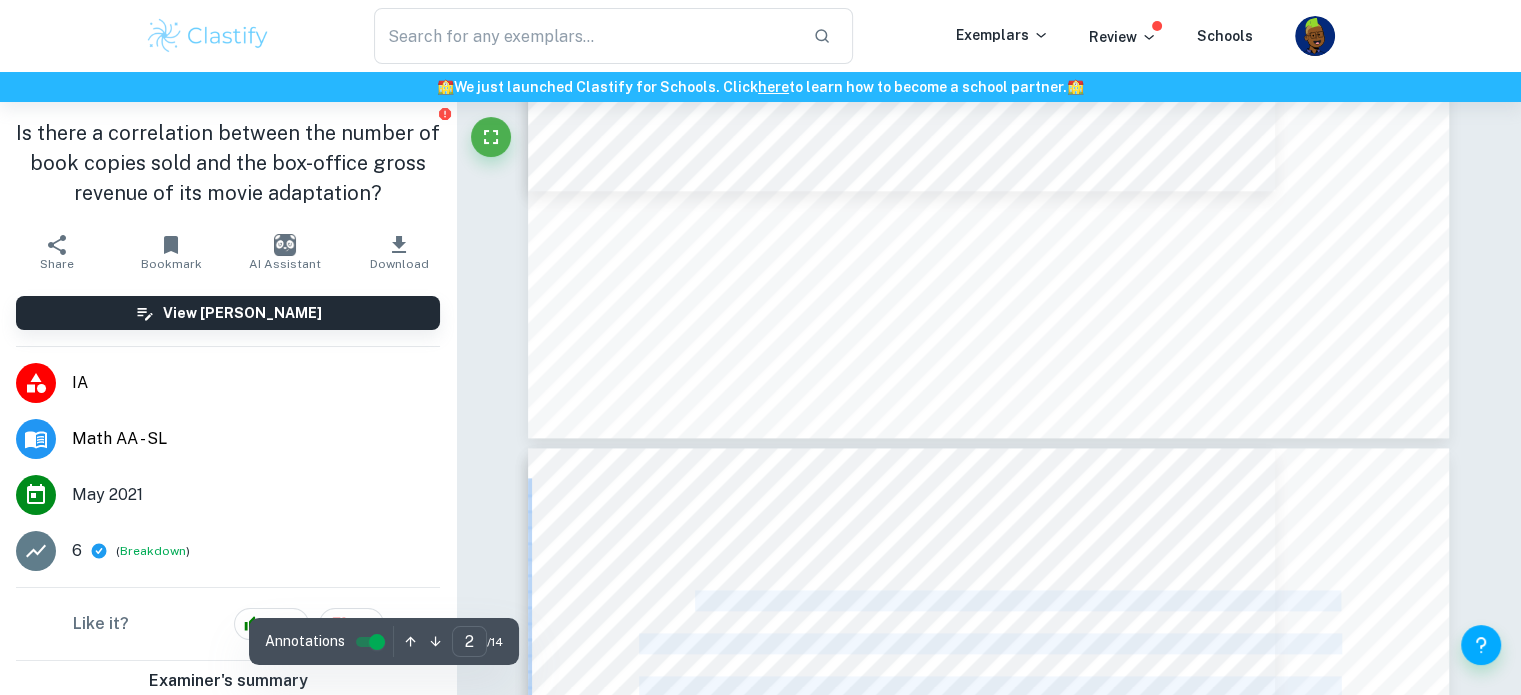 drag, startPoint x: 759, startPoint y: 376, endPoint x: 696, endPoint y: 595, distance: 227.88155 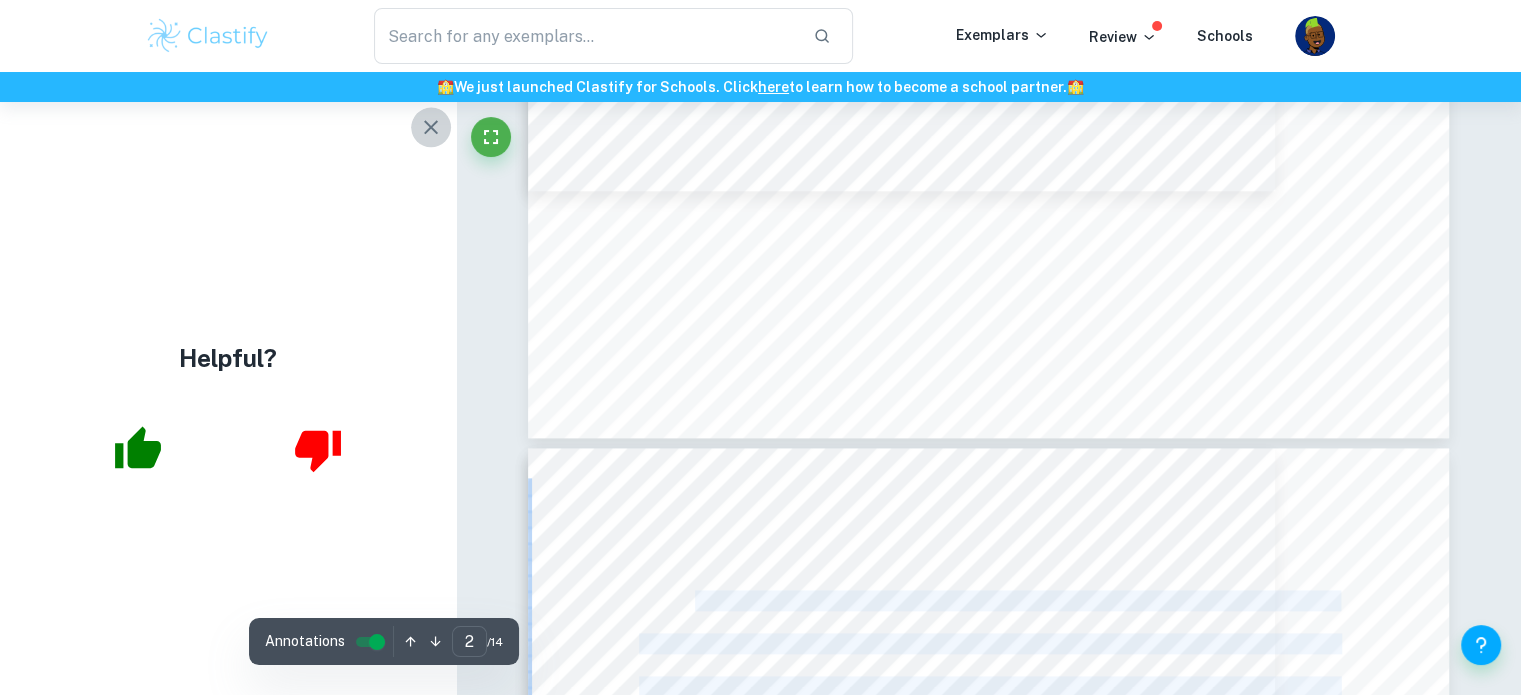 click 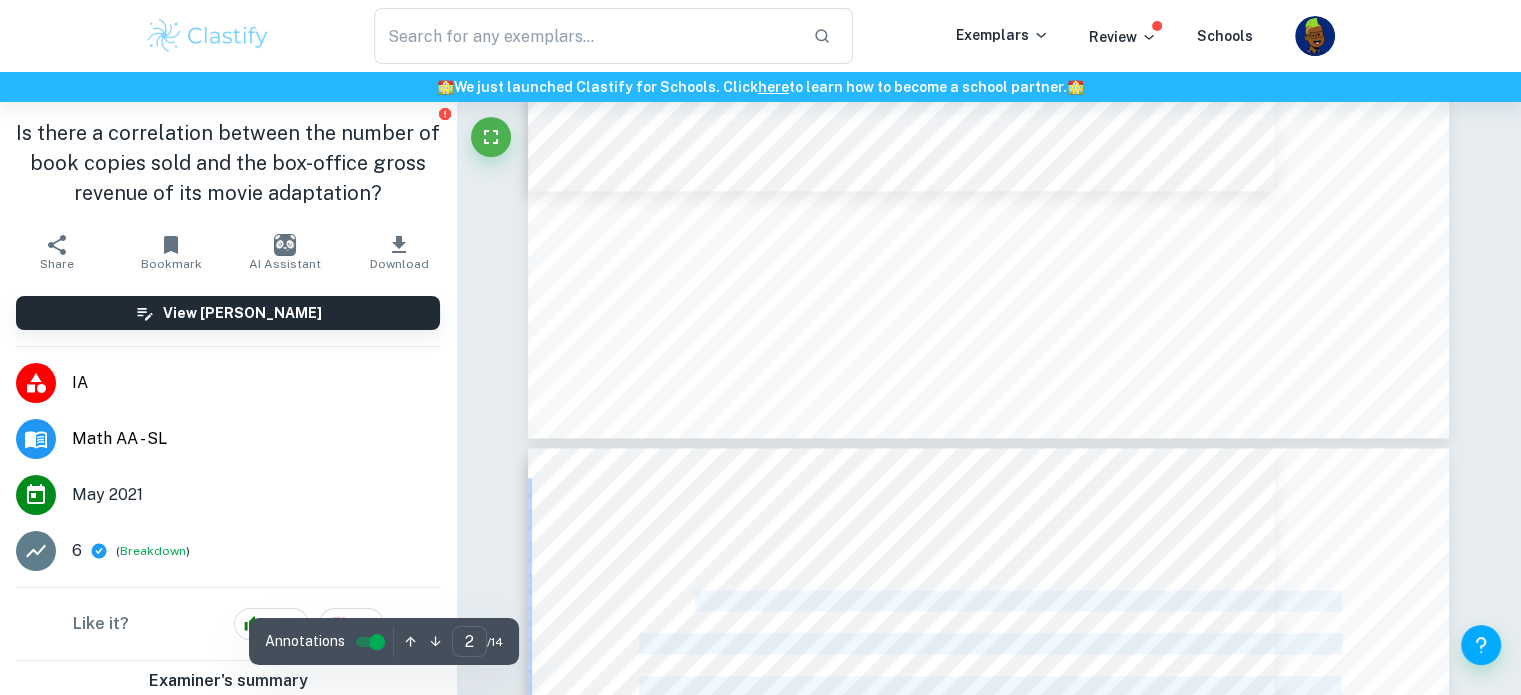 click on "2 Table of Contents Introduction   ................................................................................................................................   3 Data Collection ..........................................................................................................................   4 Data Processing   ..........................................................................................................................   4 Calculating Line of Regression:   .............................................................................................   4 Pearson Correlation Coefficient:   ............................................................................................   6 Interpolation: ..........................................................................................................................   7 Evaluation ..................................................................................................................................   9   10   12     13" at bounding box center [989, -214] 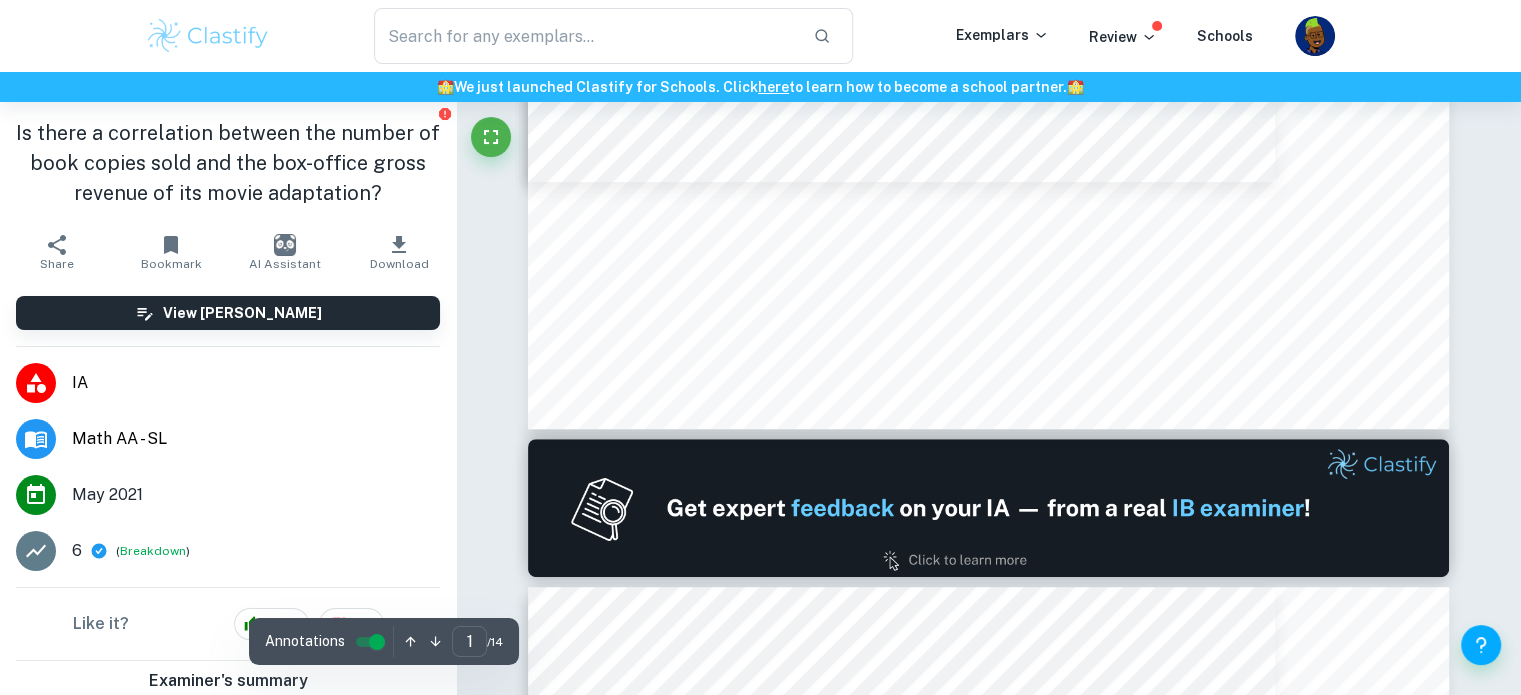type on "2" 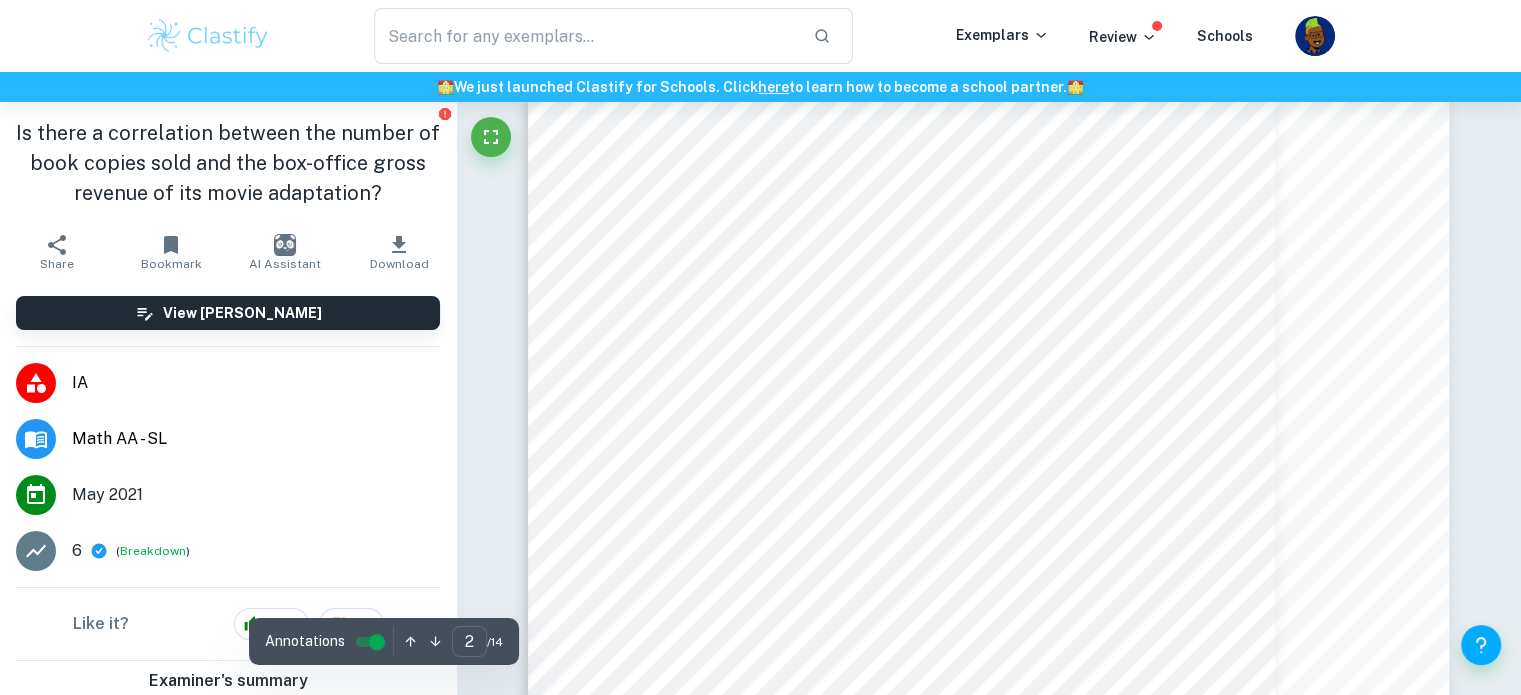 scroll, scrollTop: 1521, scrollLeft: 0, axis: vertical 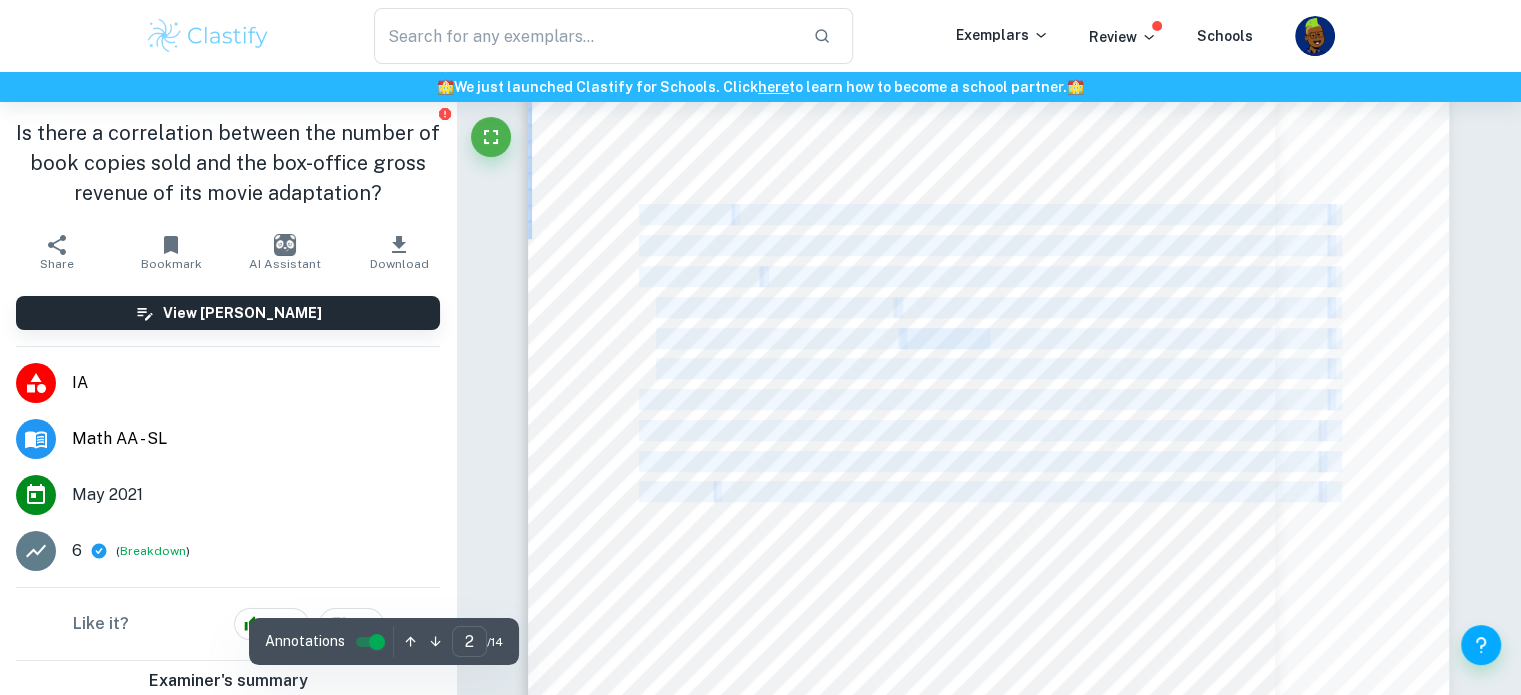 drag, startPoint x: 639, startPoint y: 213, endPoint x: 764, endPoint y: 258, distance: 132.8533 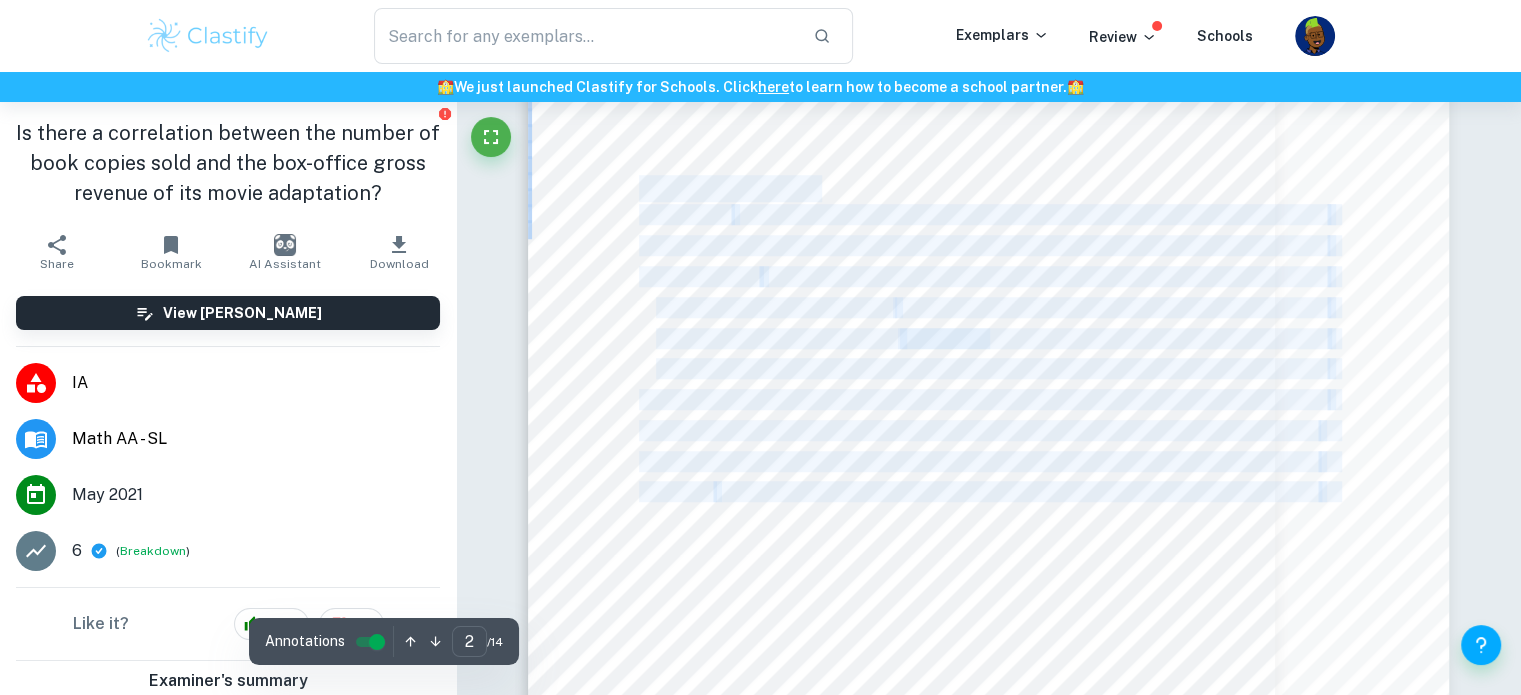 drag, startPoint x: 640, startPoint y: 181, endPoint x: 1351, endPoint y: 521, distance: 788.1123 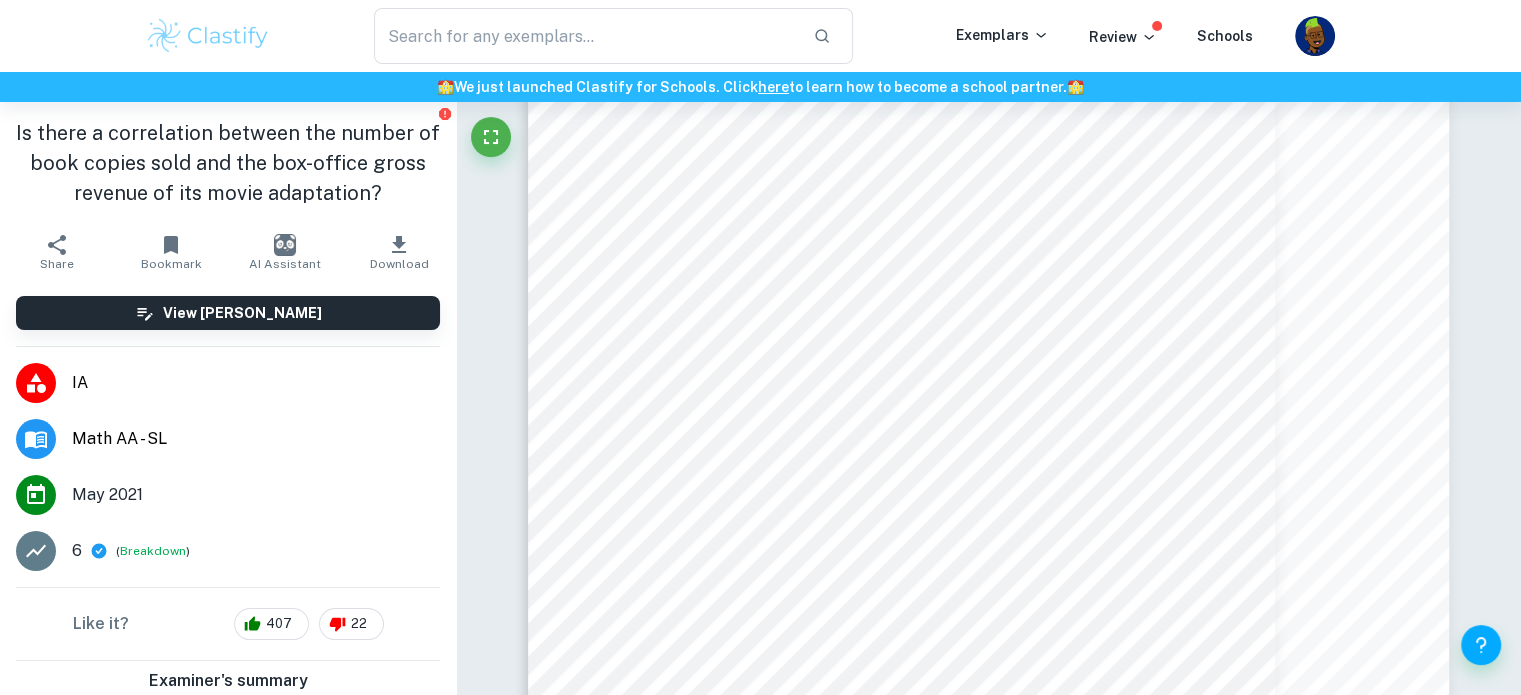 click at bounding box center (908, 267) 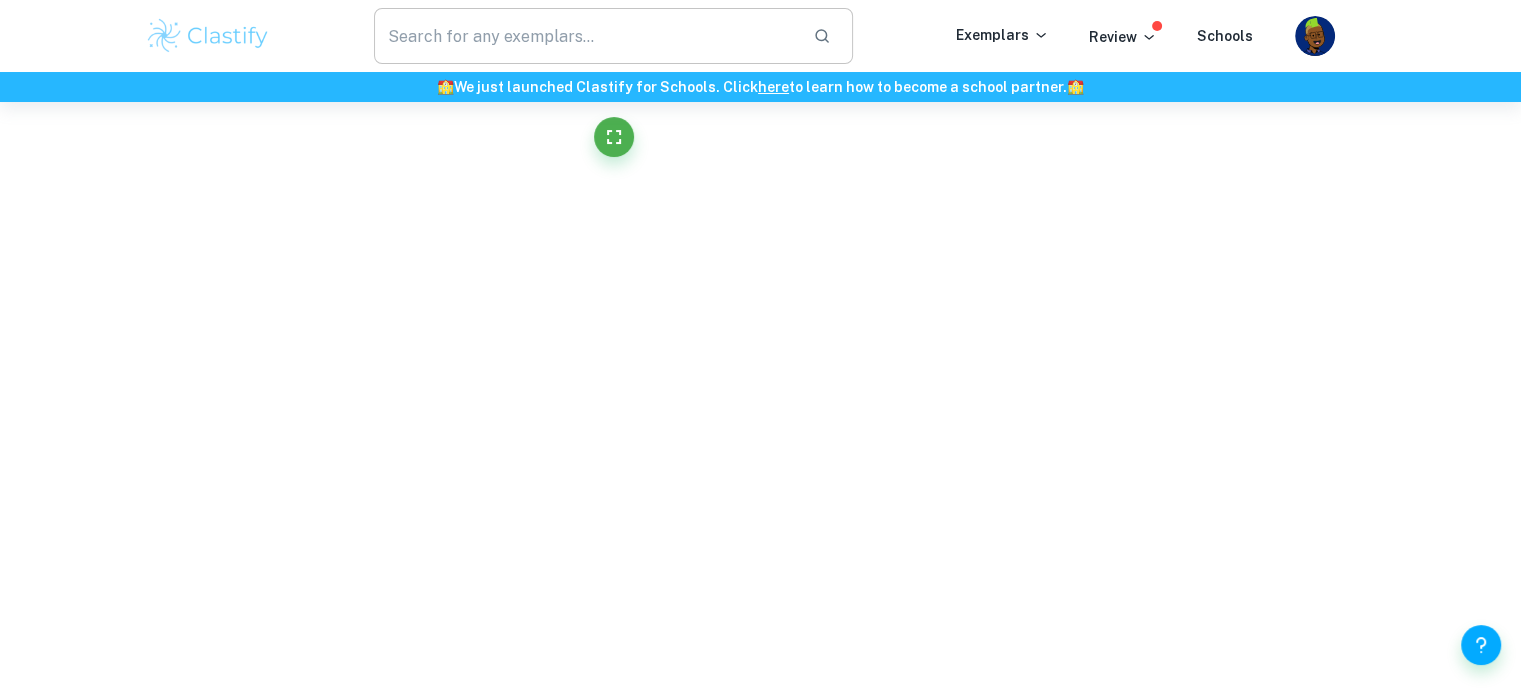 scroll, scrollTop: 1372, scrollLeft: 0, axis: vertical 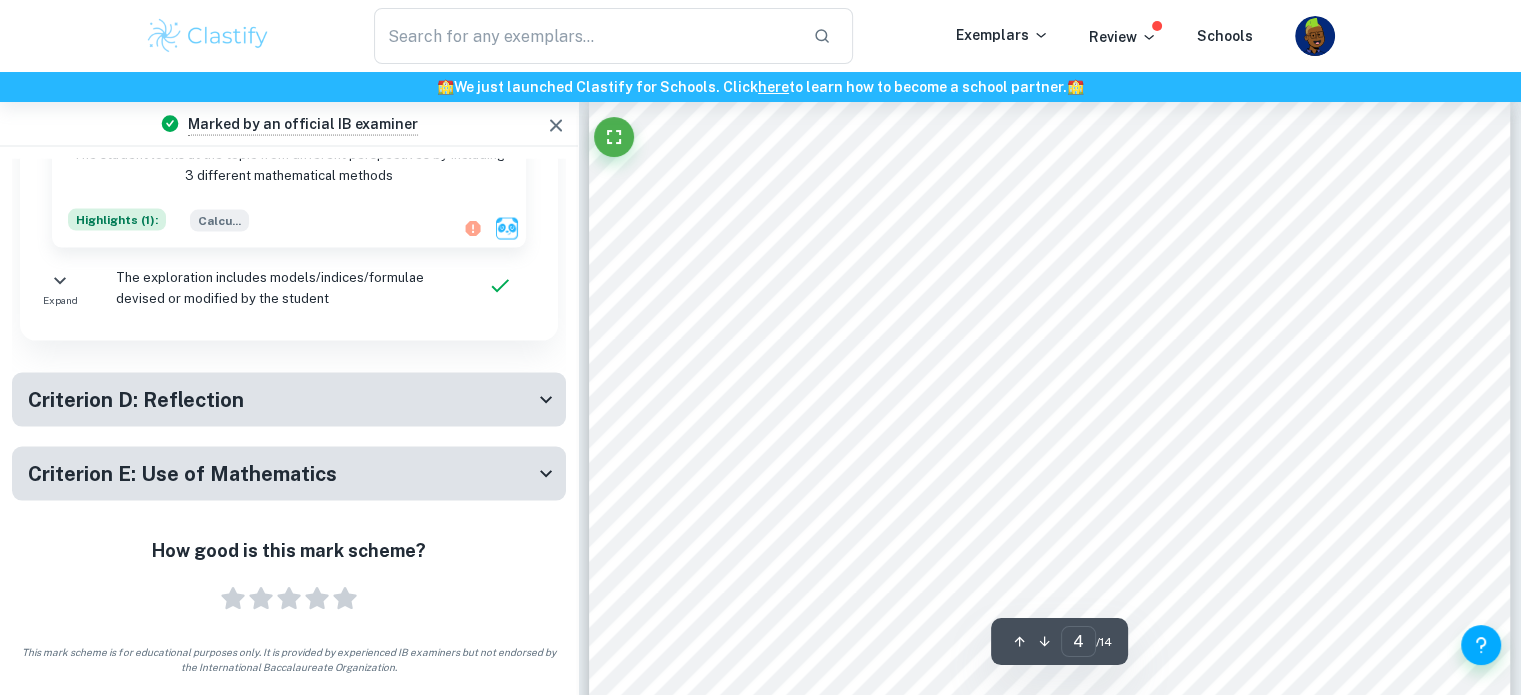 click on "office sales of their movie adaptations, I had to obtain the number of copies sold and revenue" at bounding box center [1049, 323] 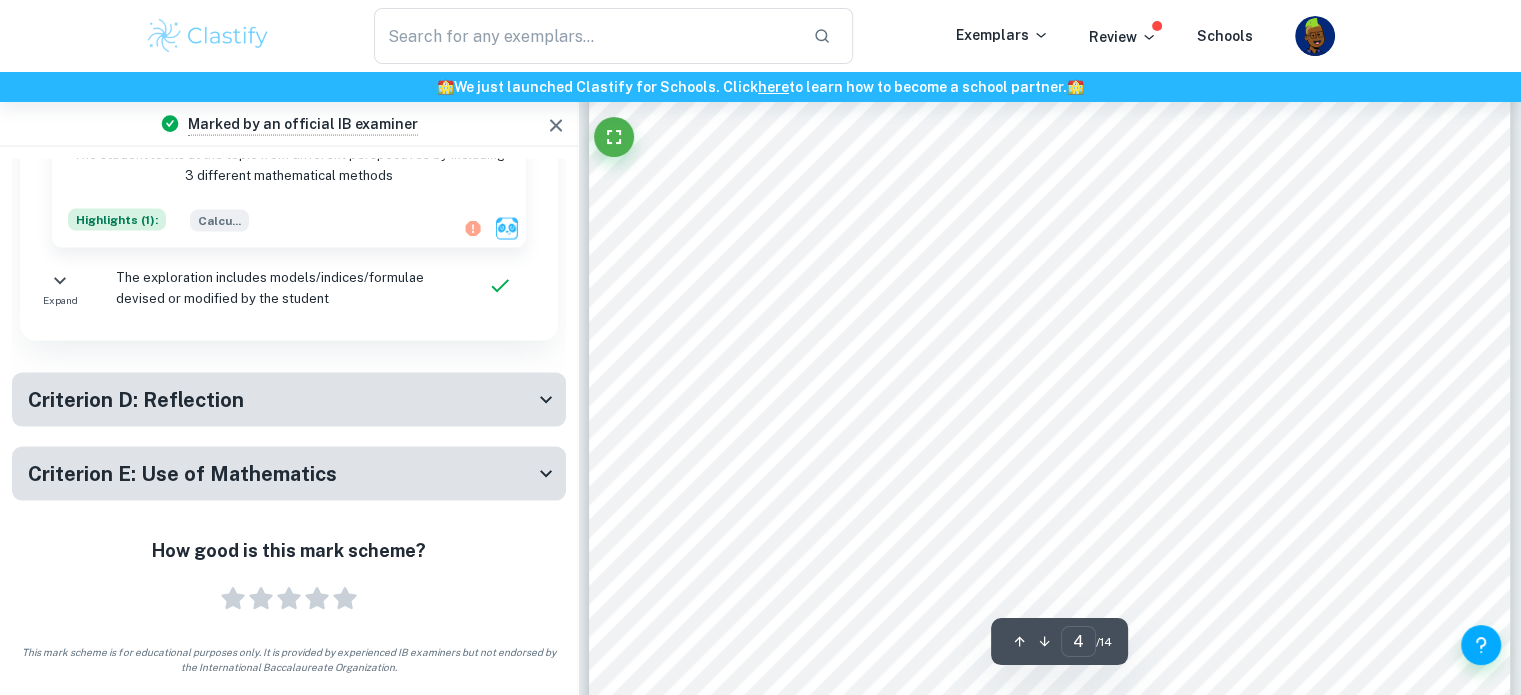 scroll, scrollTop: 4185, scrollLeft: 0, axis: vertical 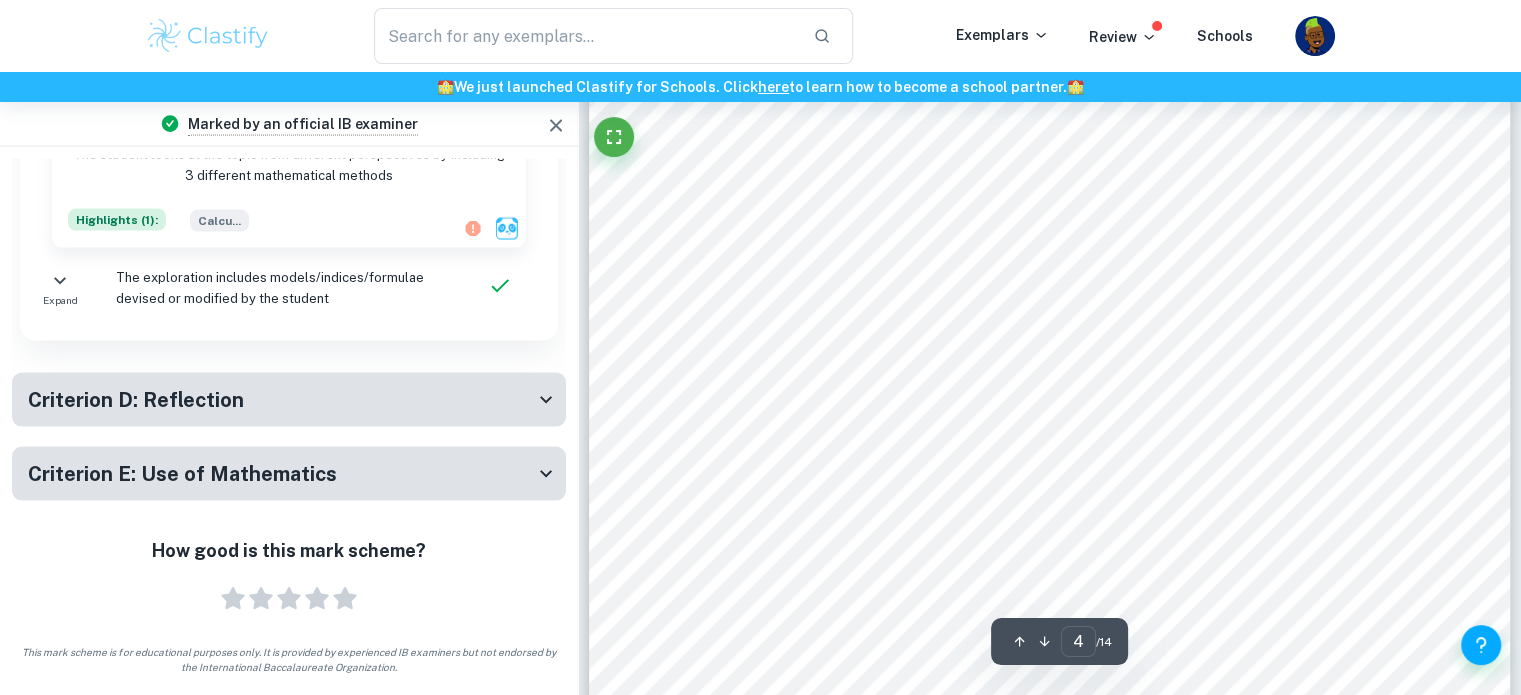 click on "4 Data Collection To determine the relationship between the number of books sold and the gross box- office sales of their movie adaptations, I had to obtain the number of copies sold and revenue generated for each variable respectively. After searching across multiple websites on the internet I was able to gather various data values for the number of books sold using numerous different sources and solely utilized a site called The Numbers to acquire the revenue gained from their counterpart films. As I researched about the sales of multiple books, I found myself having to narrow my scope to the United States and solely focus on domestic figures for this country due to the difficulty I faced while trying to obtain data for international sales. The table, which can be referenced in the appendix, displays the different data values regarding the quantity of book sales and the box-office gross earned within the United States. Data Processing adaptations are as follows: Calculating Line of Regression:" at bounding box center (1050, 675) 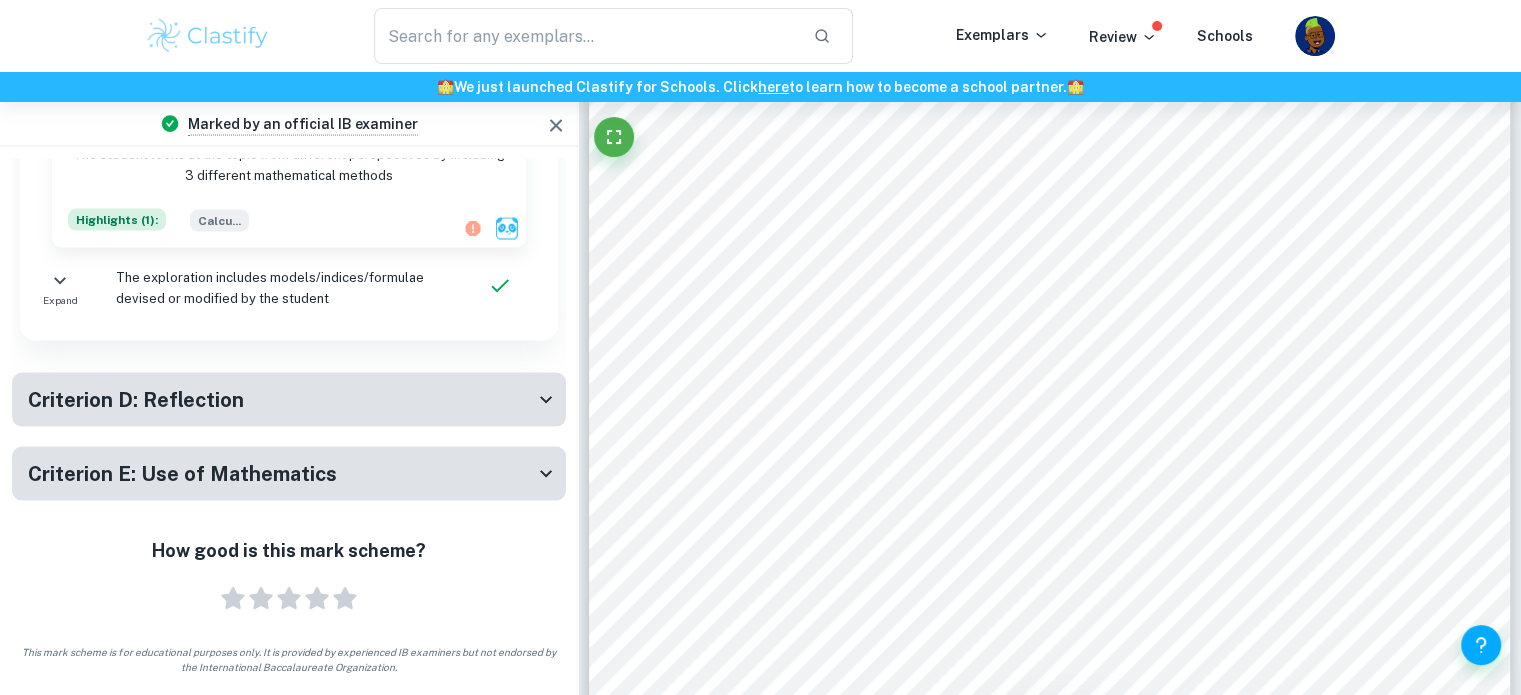 scroll, scrollTop: 4228, scrollLeft: 0, axis: vertical 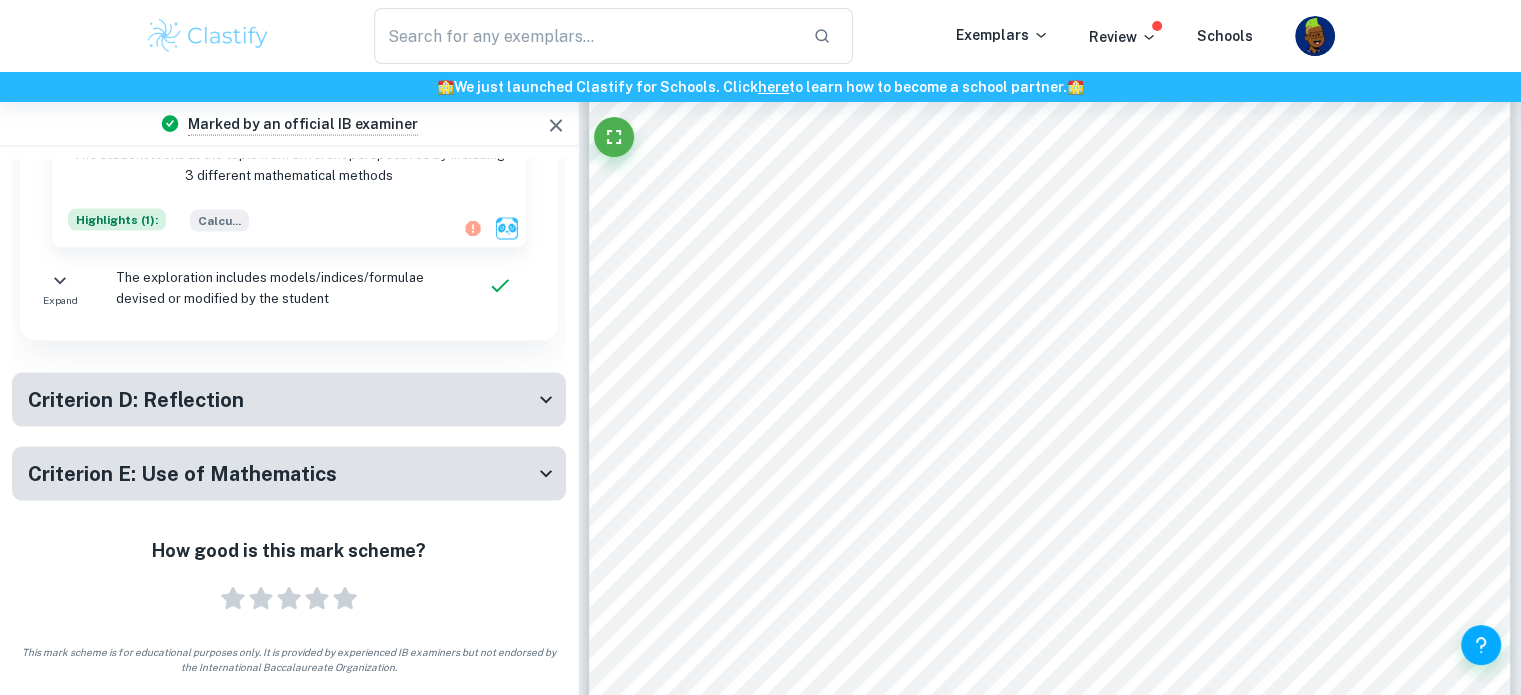click on "4 Data Collection To determine the relationship between the number of books sold and the gross box- office sales of their movie adaptations, I had to obtain the number of copies sold and revenue generated for each variable respectively. After searching across multiple websites on the internet I was able to gather various data values for the number of books sold using numerous different sources and solely utilized a site called The Numbers to acquire the revenue gained from their counterpart films. As I researched about the sales of multiple books, I found myself having to narrow my scope to the United States and solely focus on domestic figures for this country due to the difficulty I faced while trying to obtain data for international sales. The table, which can be referenced in the appendix, displays the different data values regarding the quantity of book sales and the box-office gross earned within the United States. Data Processing adaptations are as follows: Calculating Line of Regression:" at bounding box center [1050, 632] 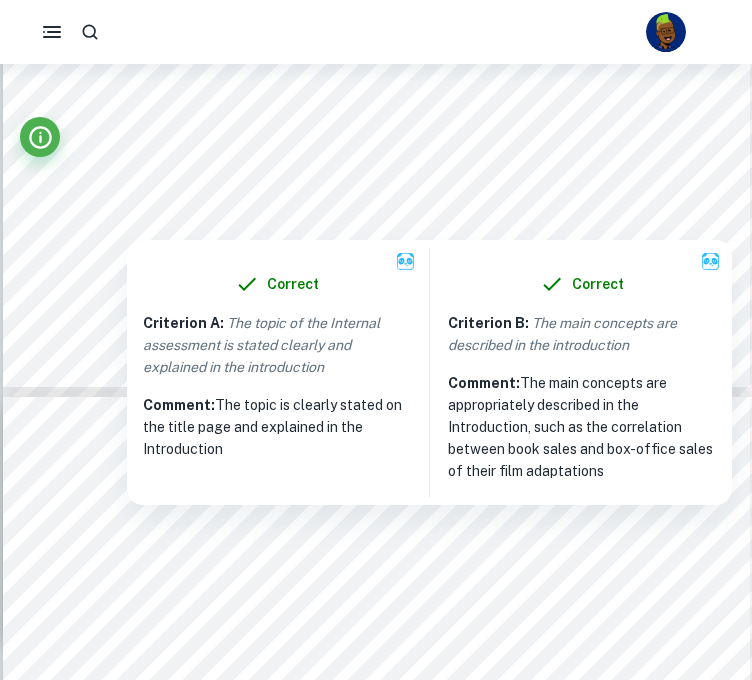 scroll, scrollTop: 3006, scrollLeft: 0, axis: vertical 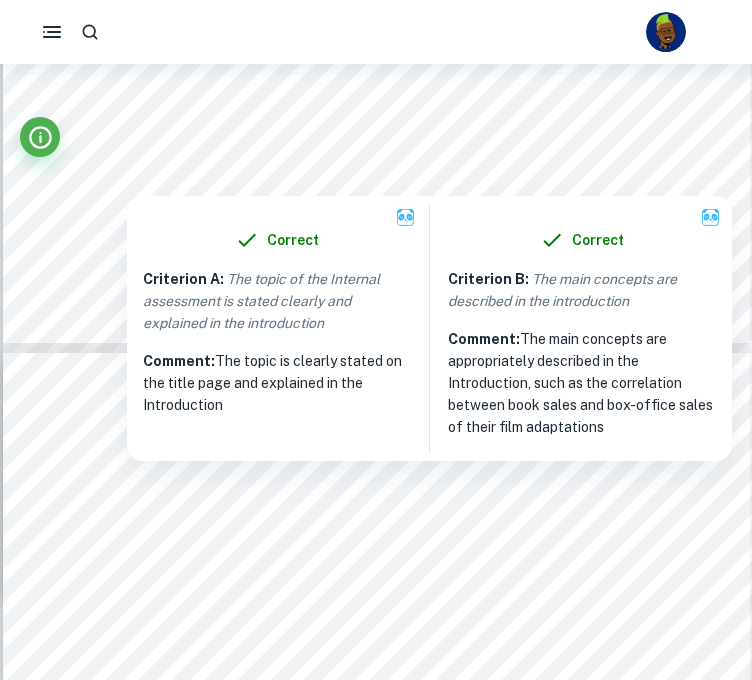 type on "4" 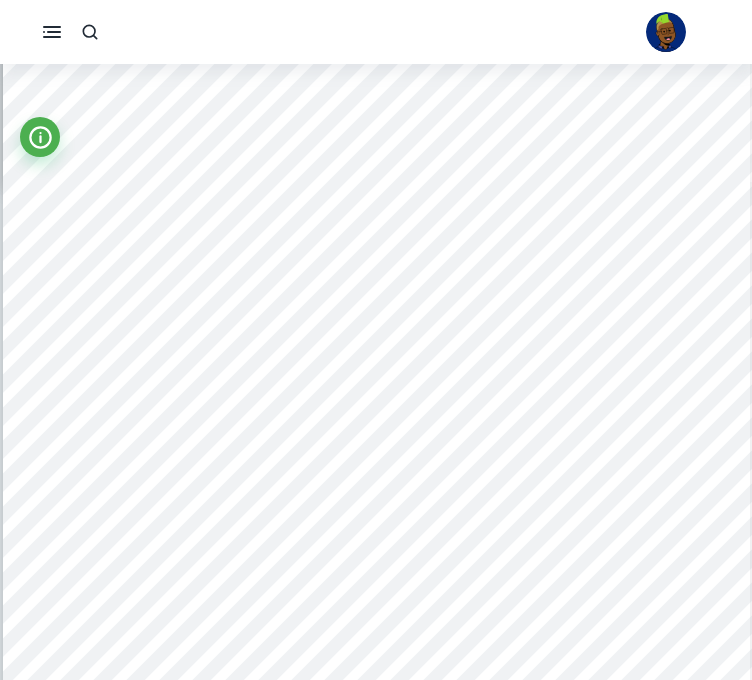 scroll, scrollTop: 3463, scrollLeft: 0, axis: vertical 